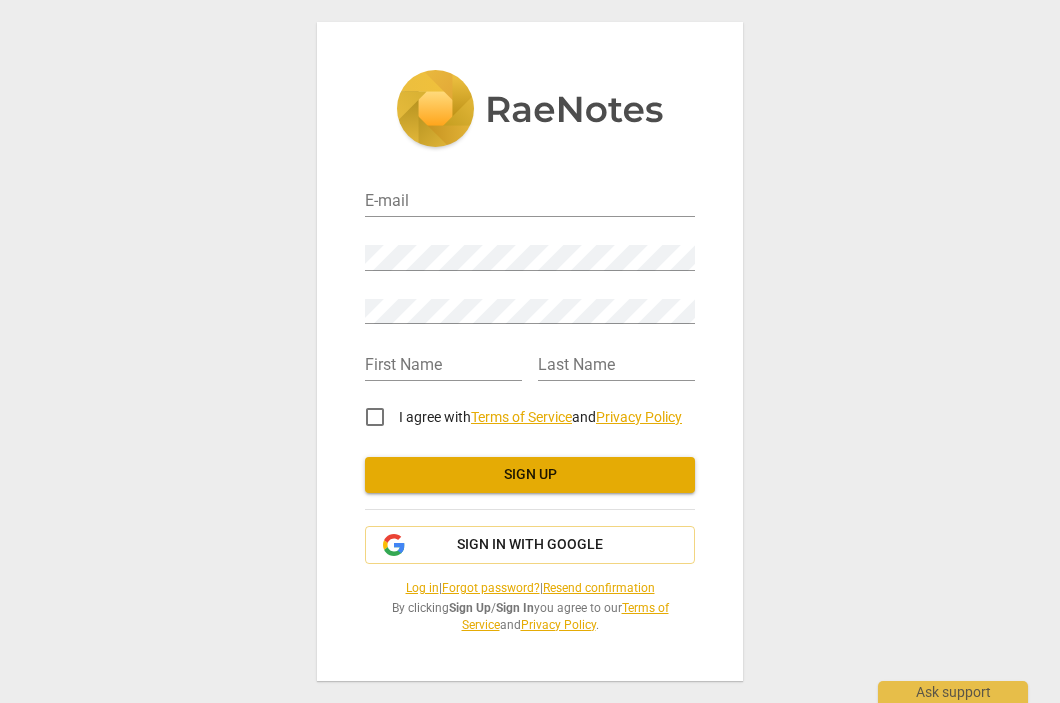 scroll, scrollTop: 0, scrollLeft: 0, axis: both 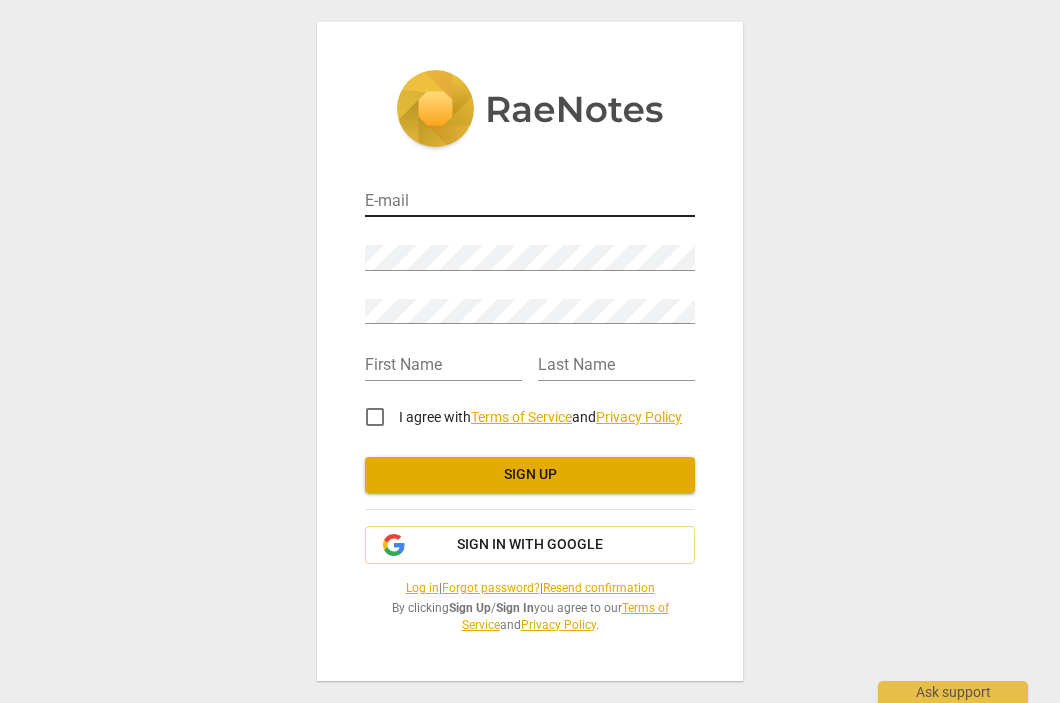 click at bounding box center (530, 202) 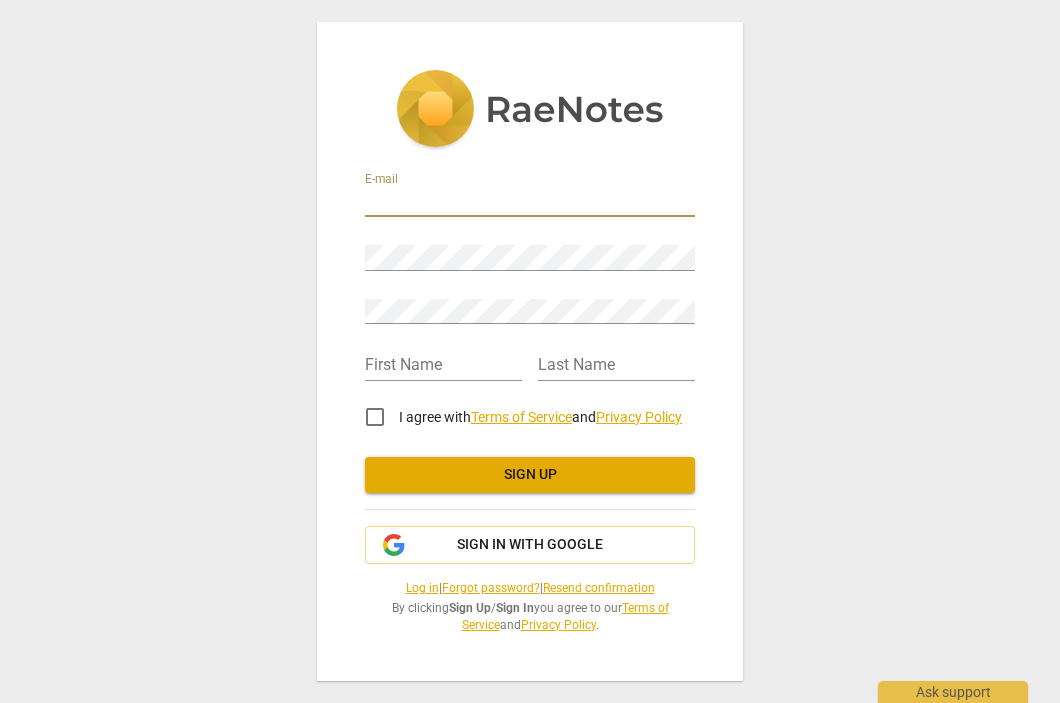 type on "quackenbushcoaching@[EMAIL]" 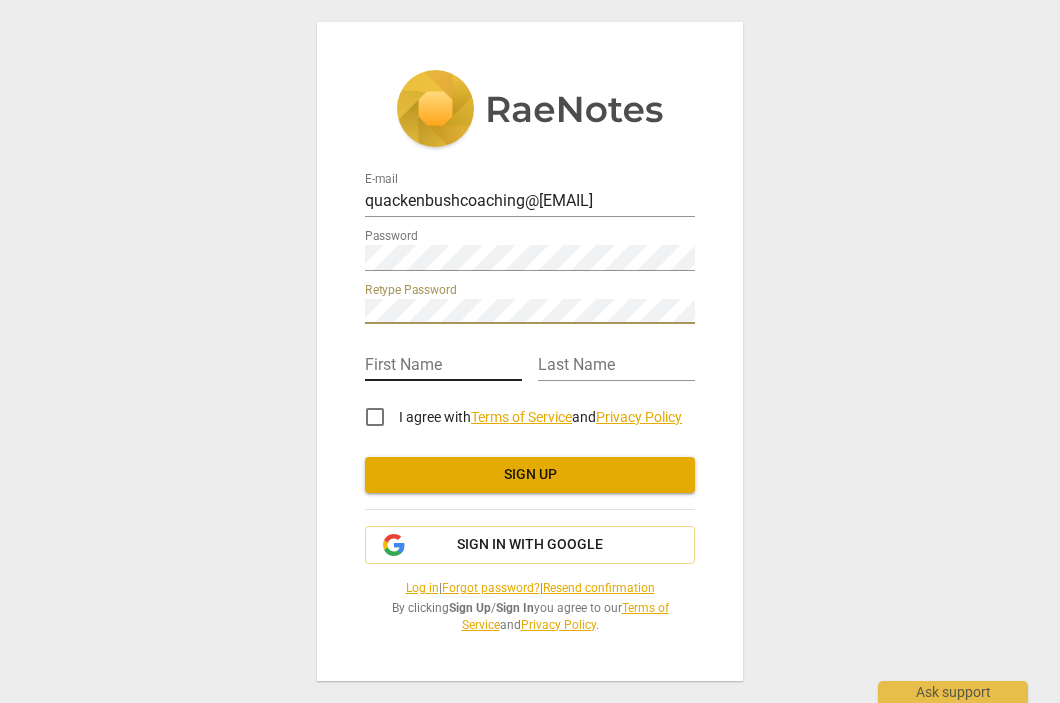 click at bounding box center (443, 366) 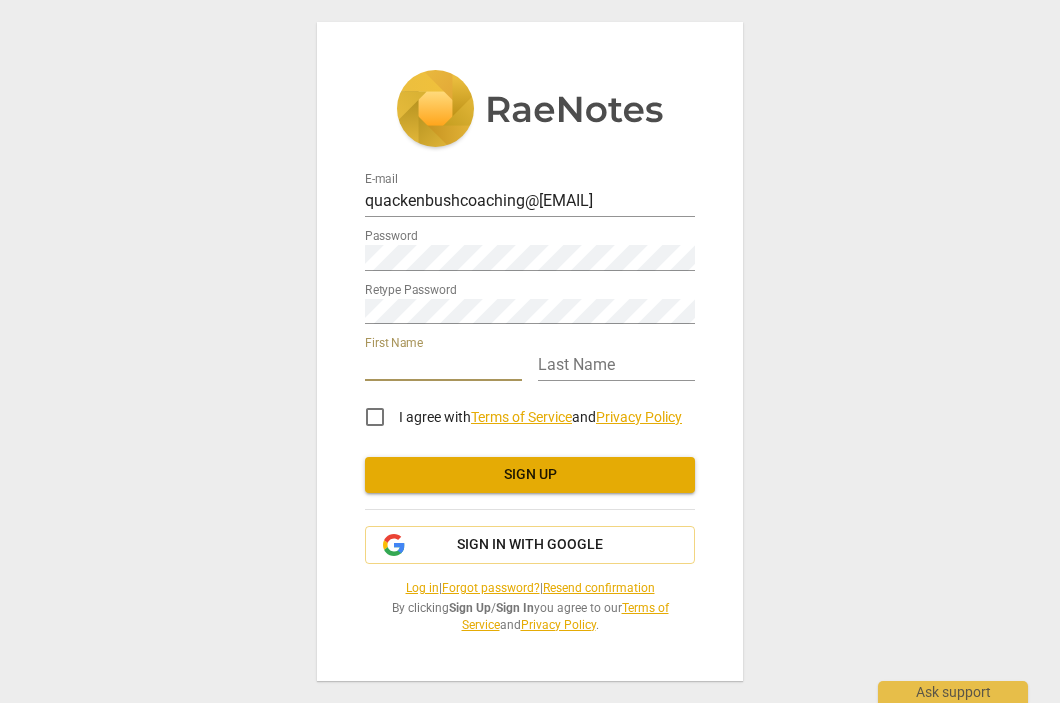 type on "Jewel" 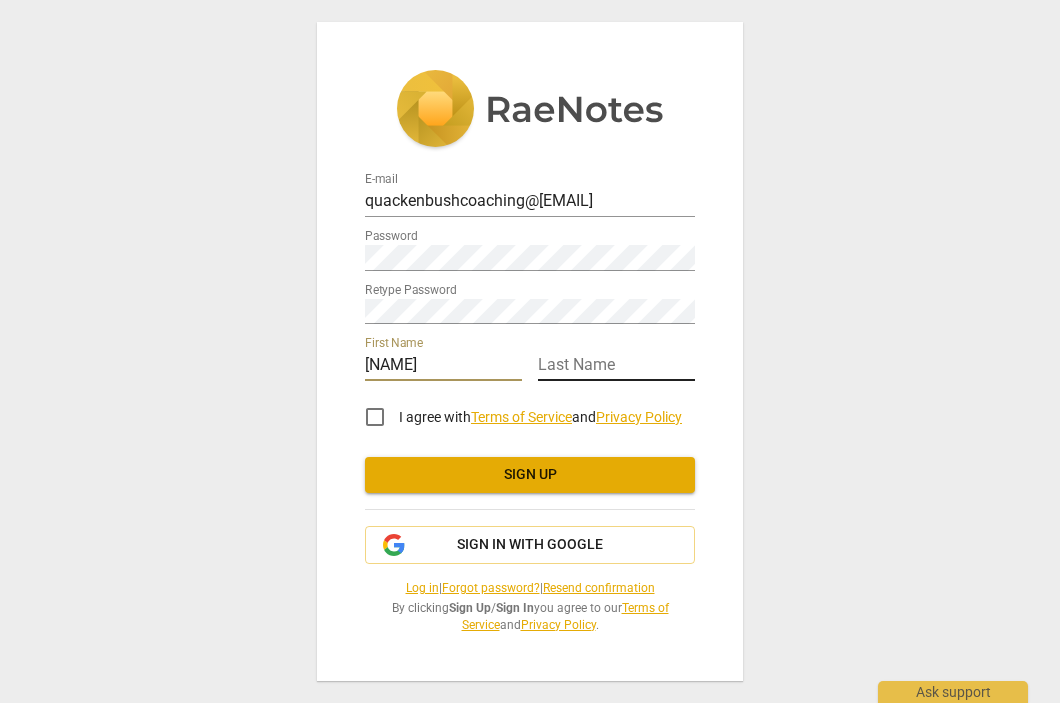 click at bounding box center (616, 366) 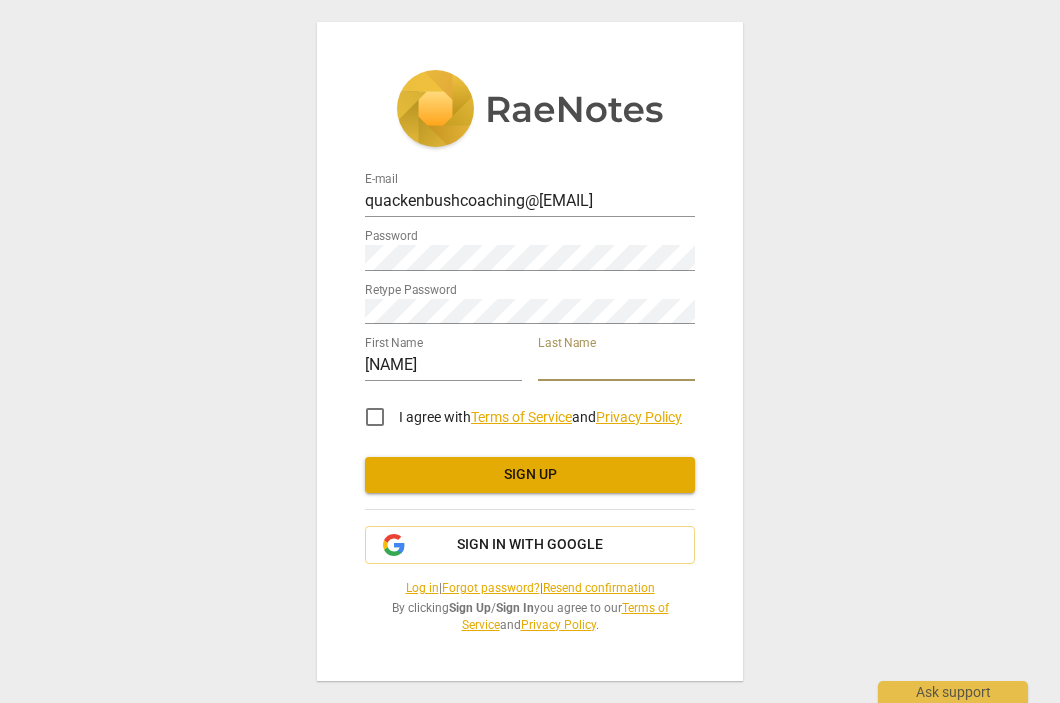 type on "Quackenbush" 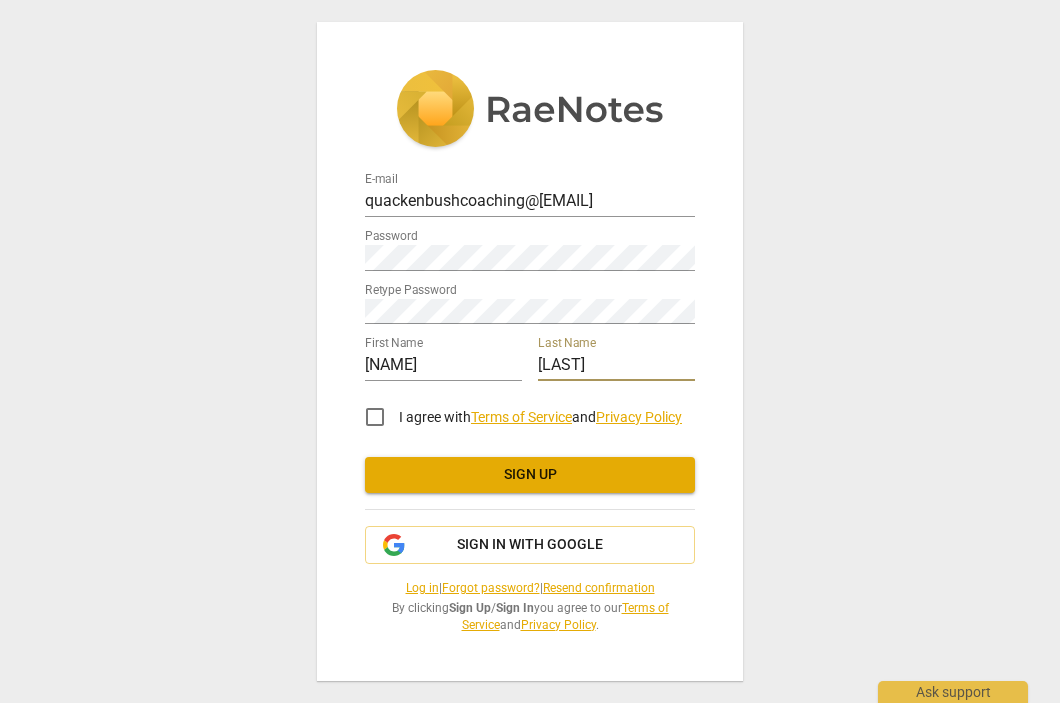 click on "I agree with  Terms of Service  and  Privacy Policy" at bounding box center (375, 417) 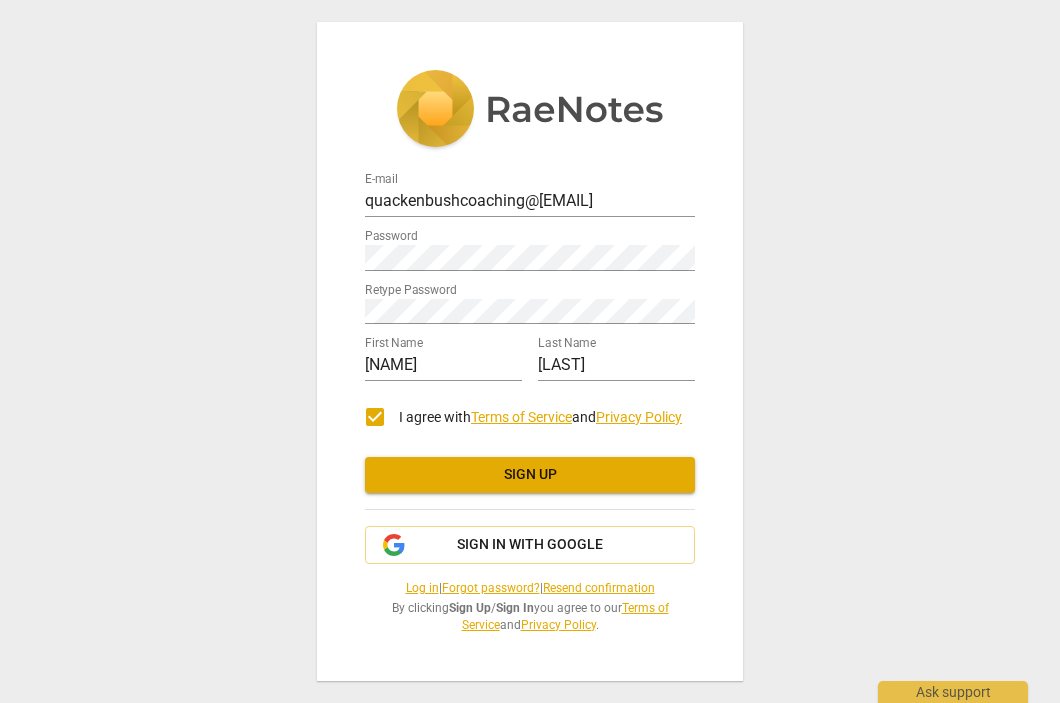 click on "Sign up" at bounding box center (530, 475) 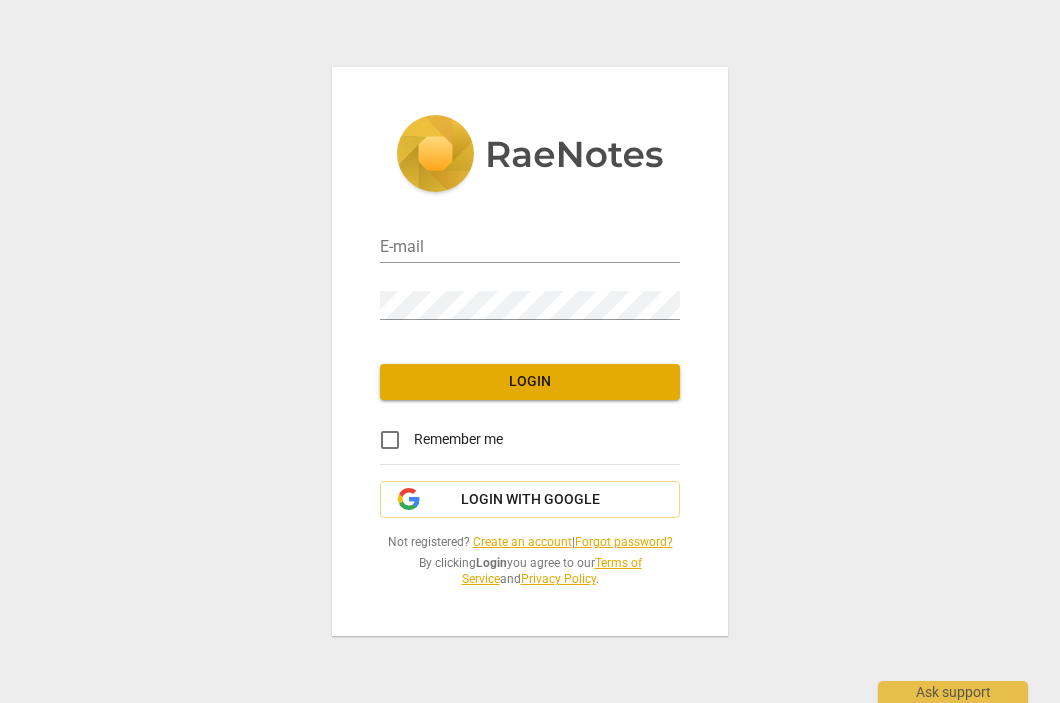 scroll, scrollTop: 0, scrollLeft: 0, axis: both 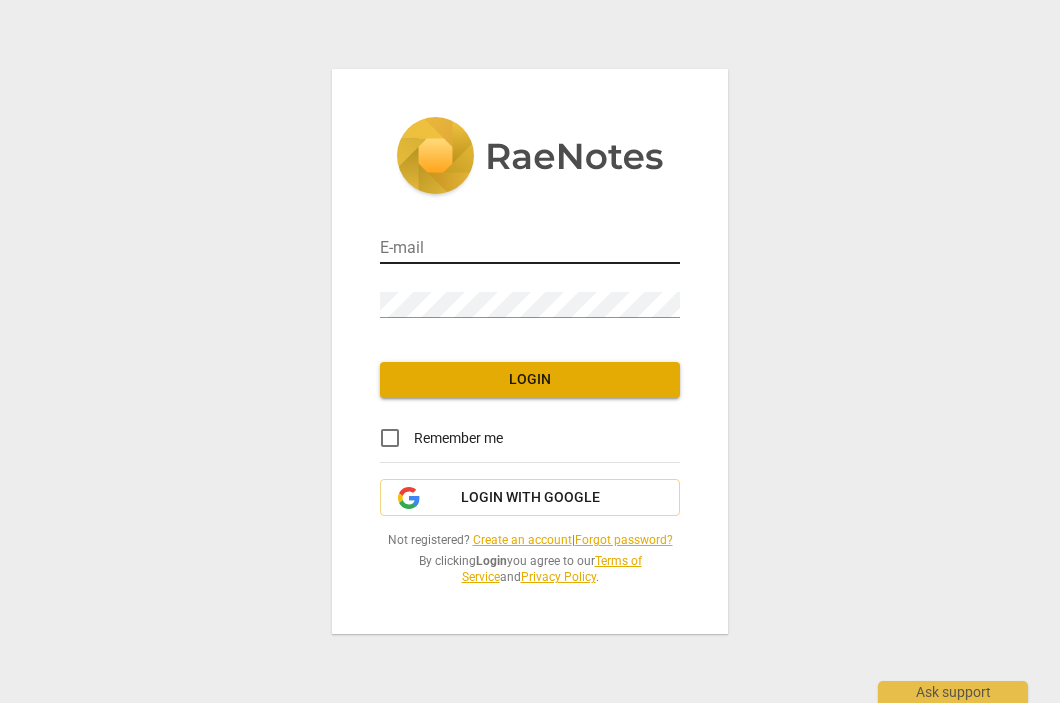 click at bounding box center (530, 249) 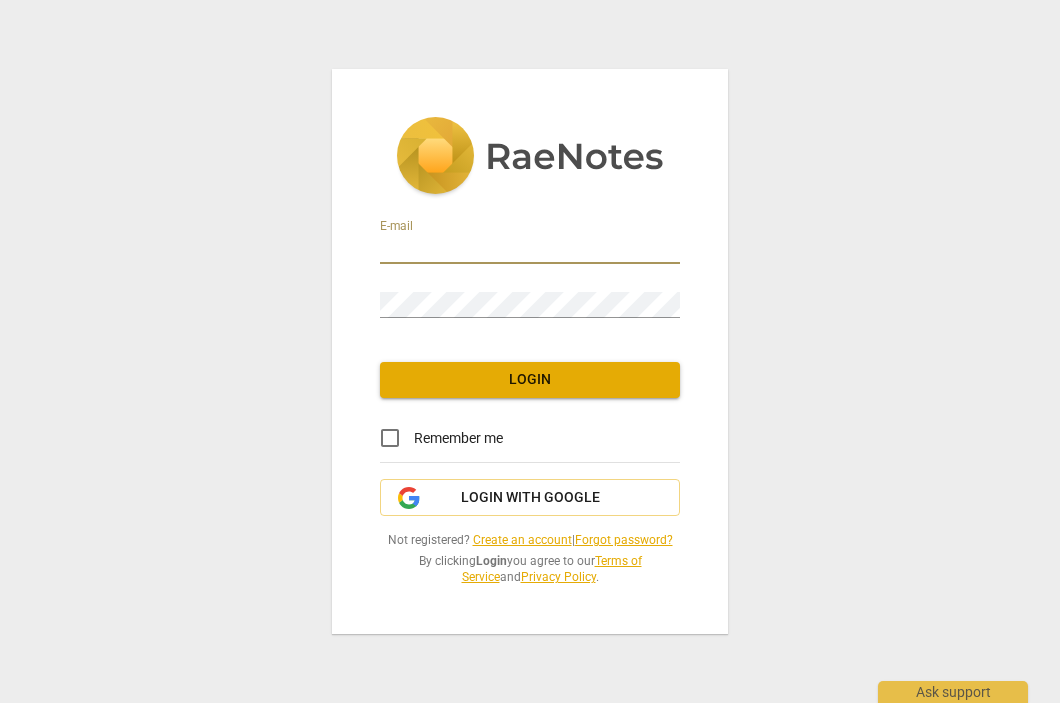 type on "quackenbushcoaching@[EMAIL]" 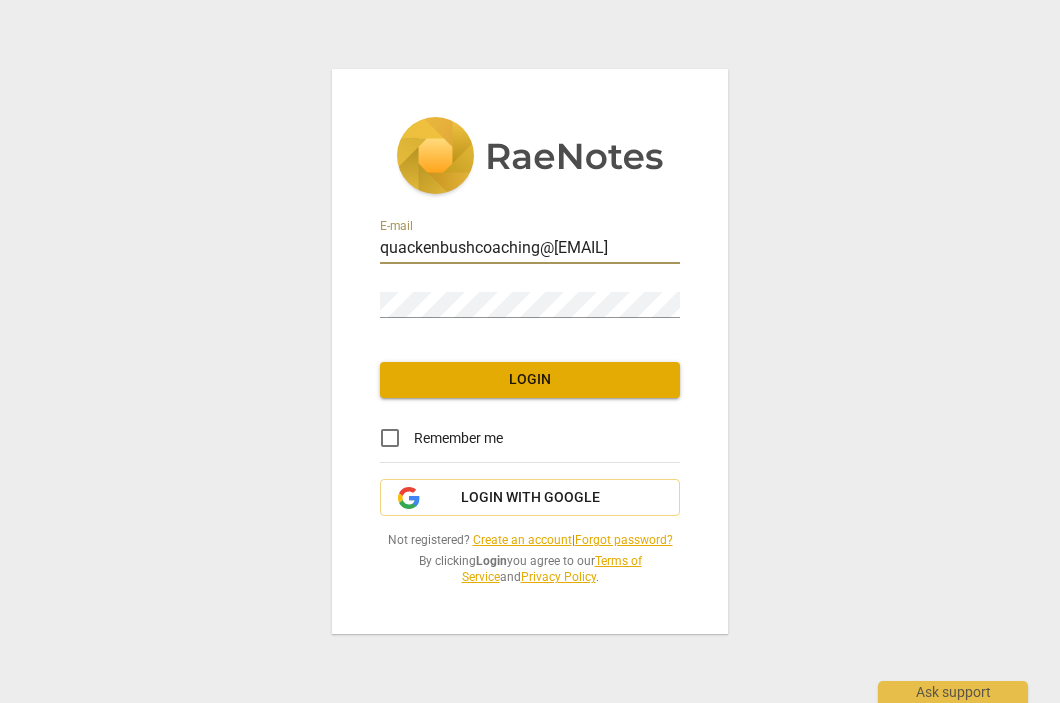click on "Password" at bounding box center (530, 296) 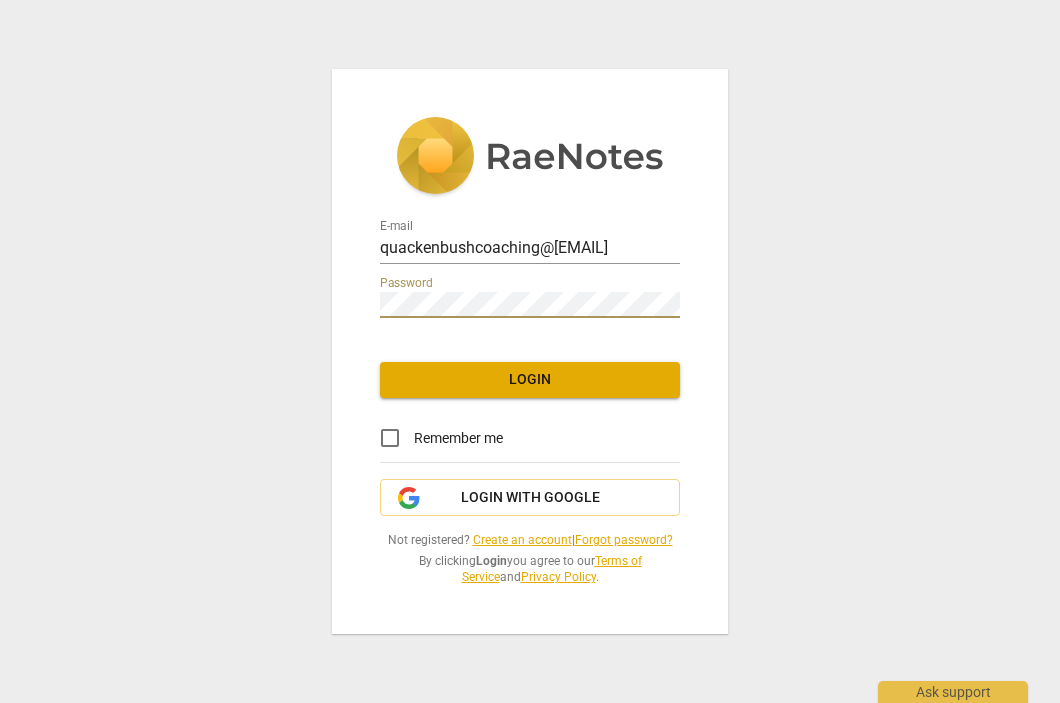 click on "Remember me" at bounding box center [390, 438] 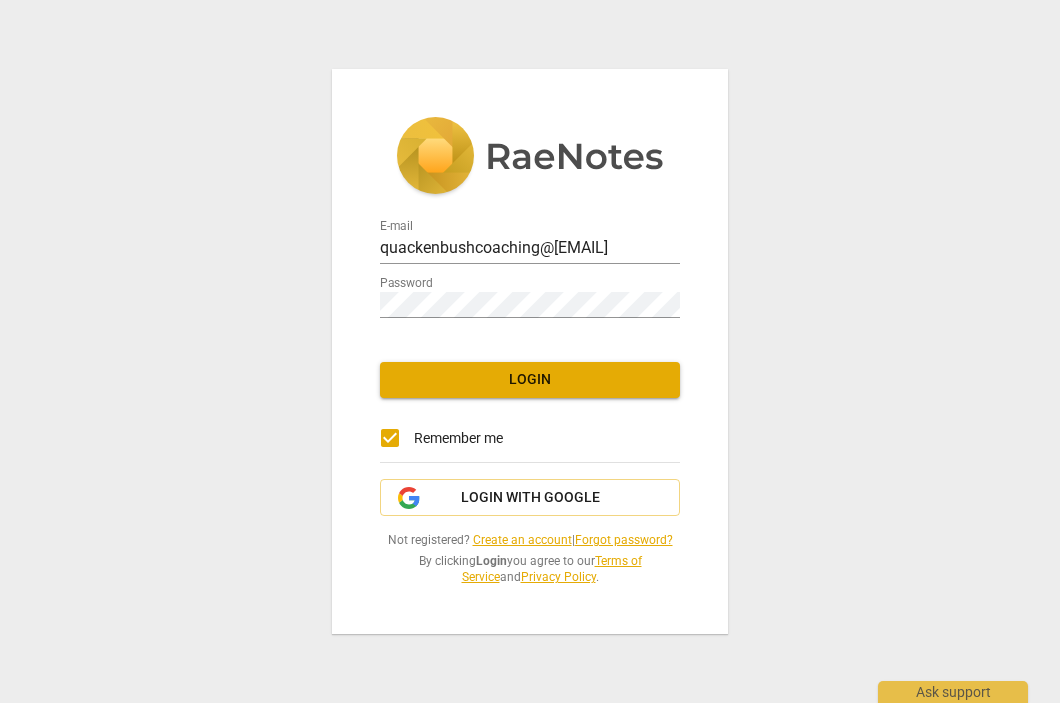 click on "Login" at bounding box center (530, 380) 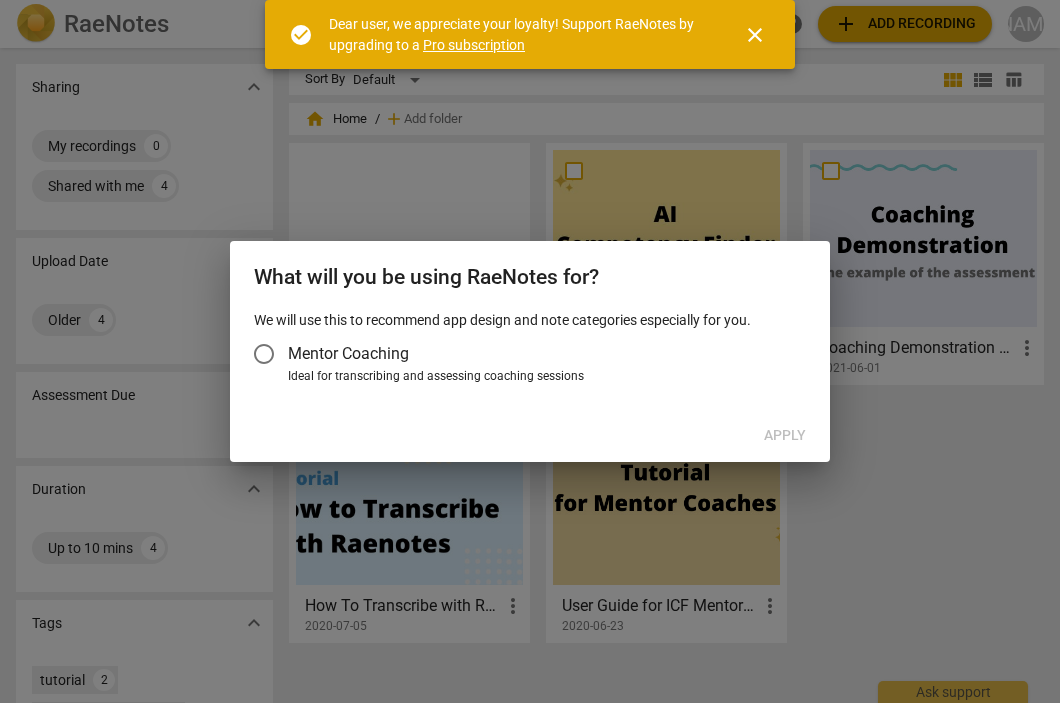 click on "Mentor Coaching" at bounding box center (264, 354) 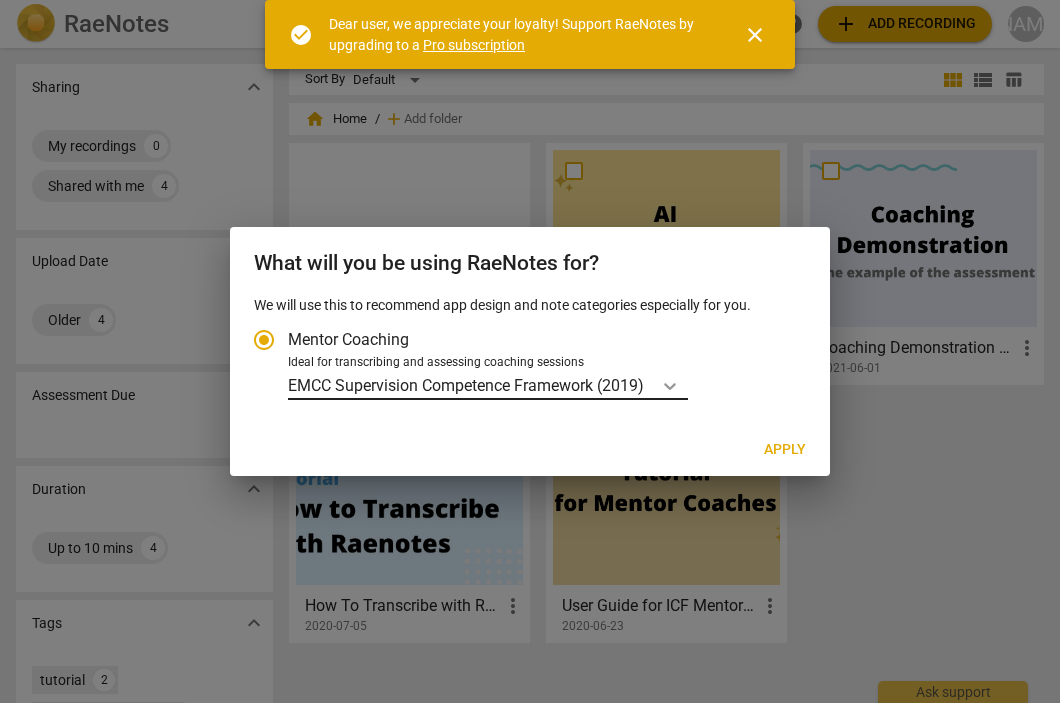click 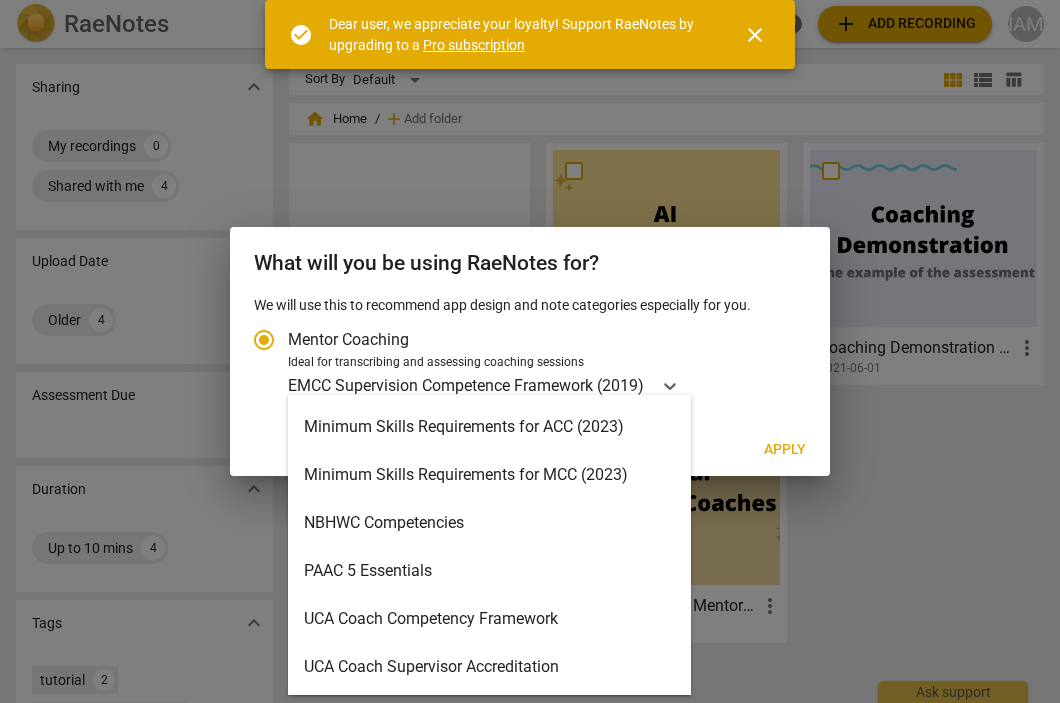 scroll, scrollTop: 0, scrollLeft: 0, axis: both 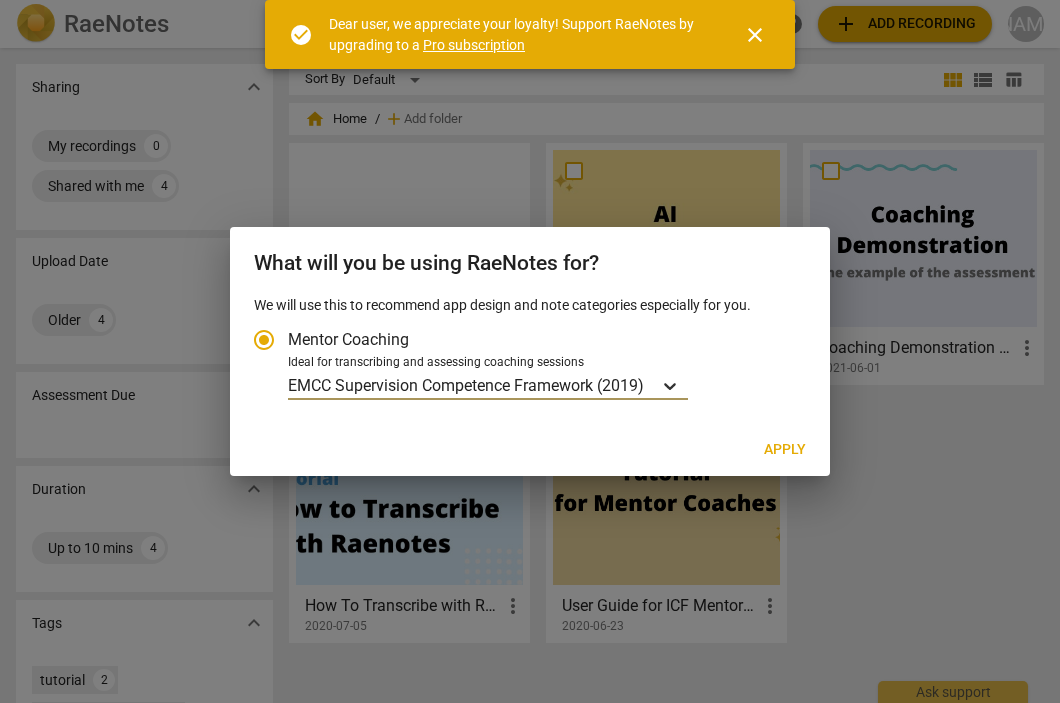click 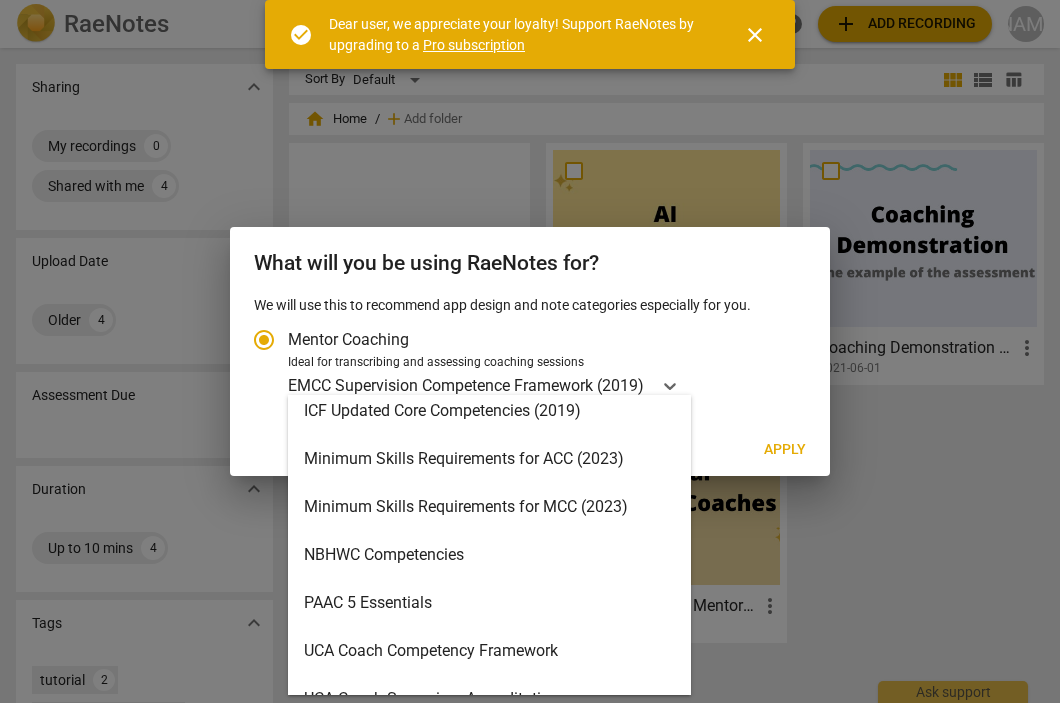 scroll, scrollTop: 428, scrollLeft: 0, axis: vertical 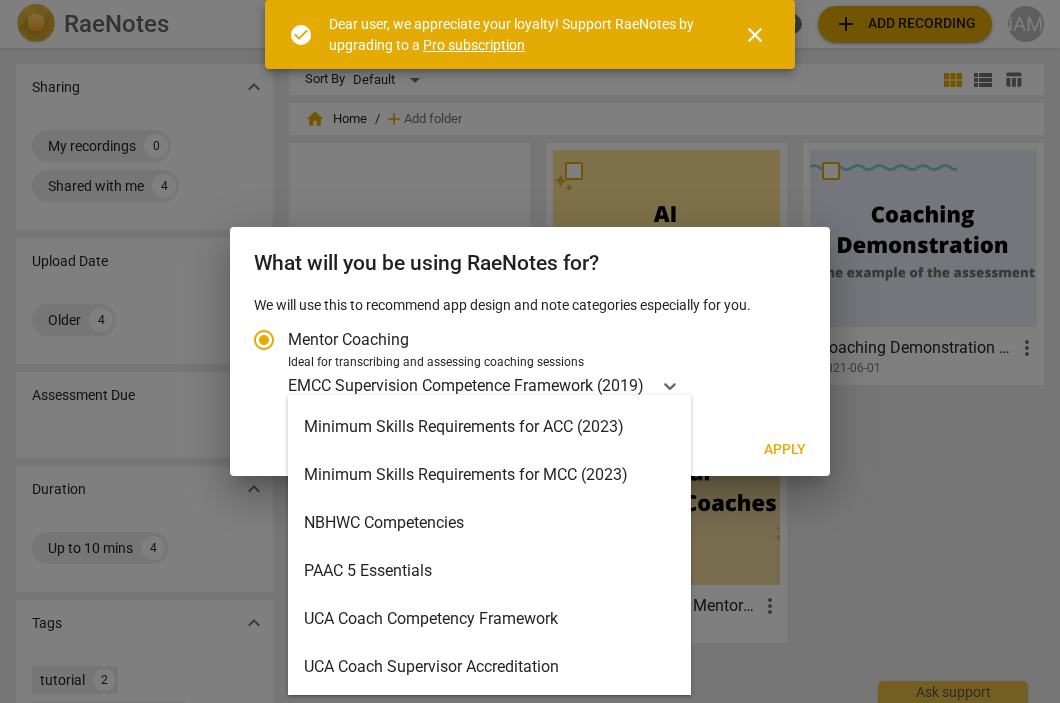 click on "Minimum Skills Requirements for MCC (2023)" at bounding box center (489, 475) 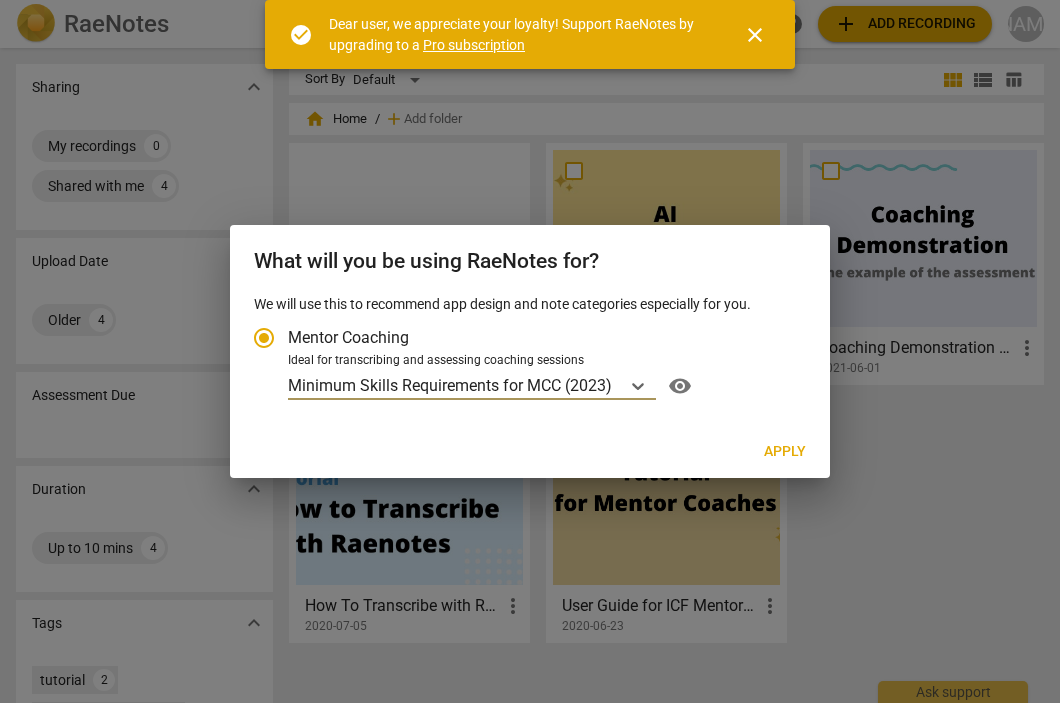 click on "Apply" at bounding box center (785, 452) 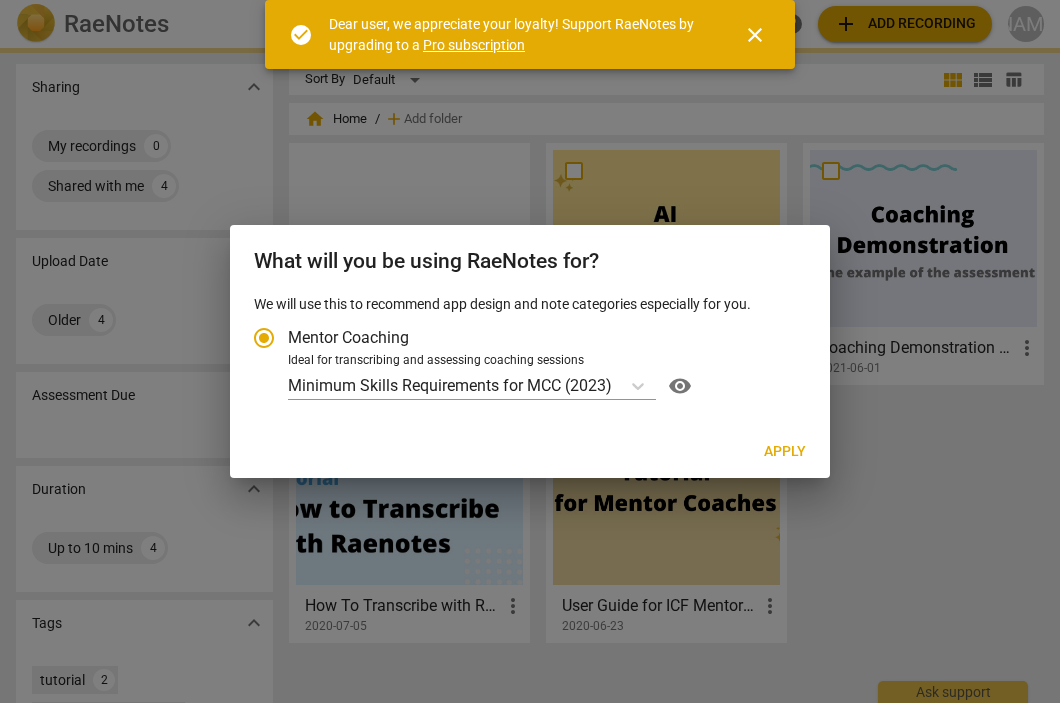 radio on "false" 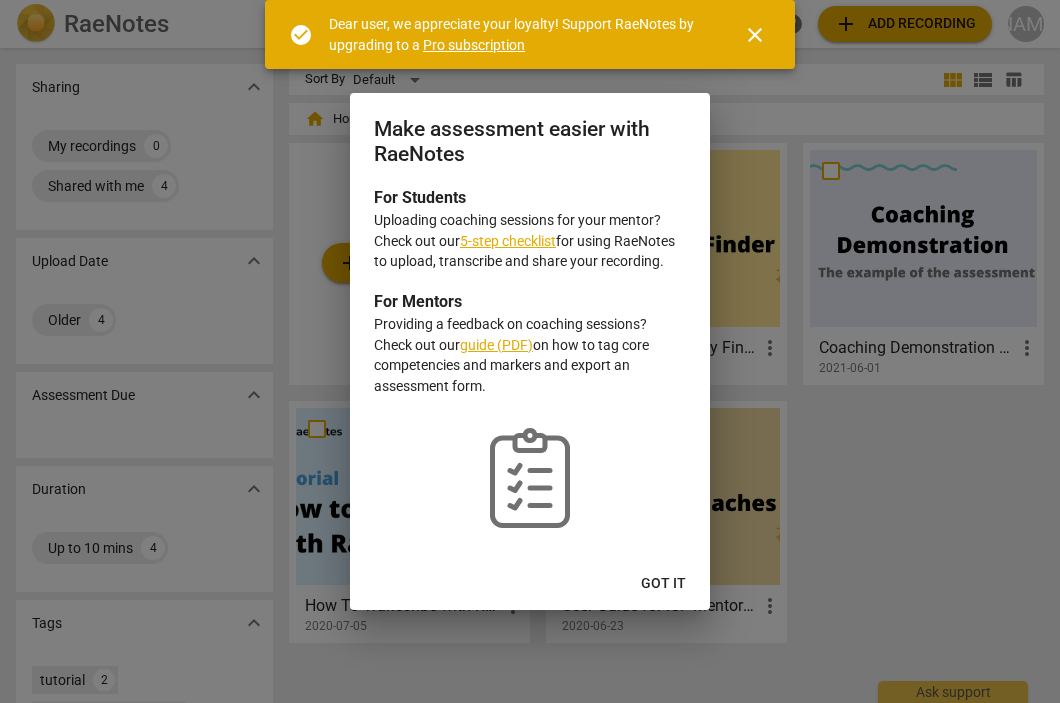 click on "Got it" at bounding box center (663, 584) 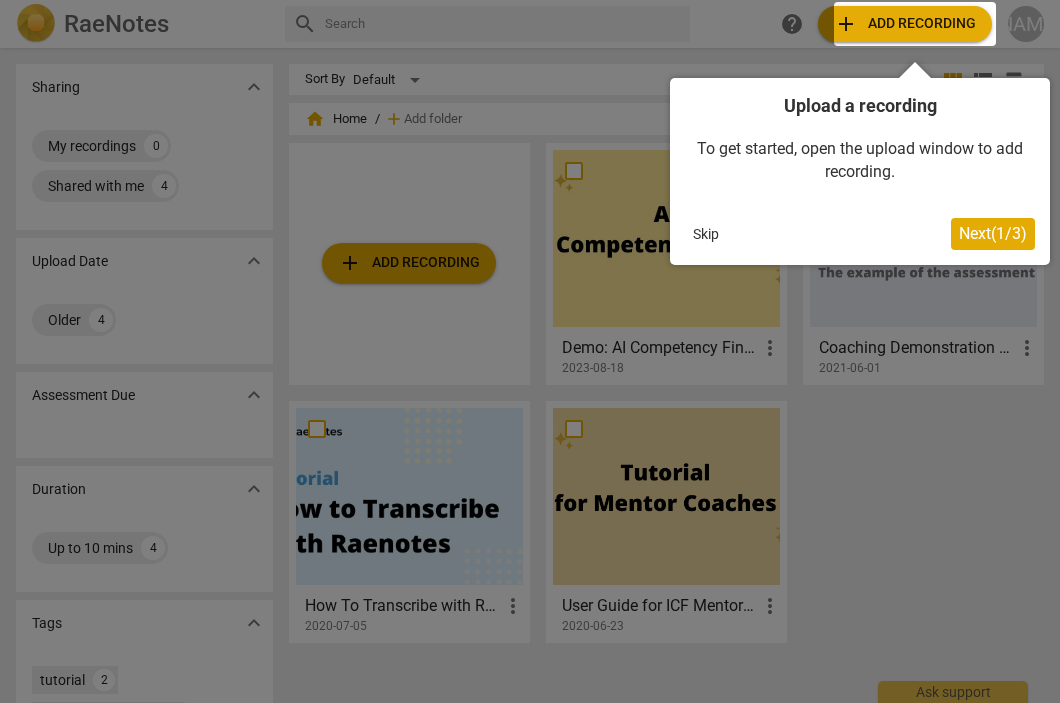 click on "Next  ( 1 / 3 )" at bounding box center (993, 233) 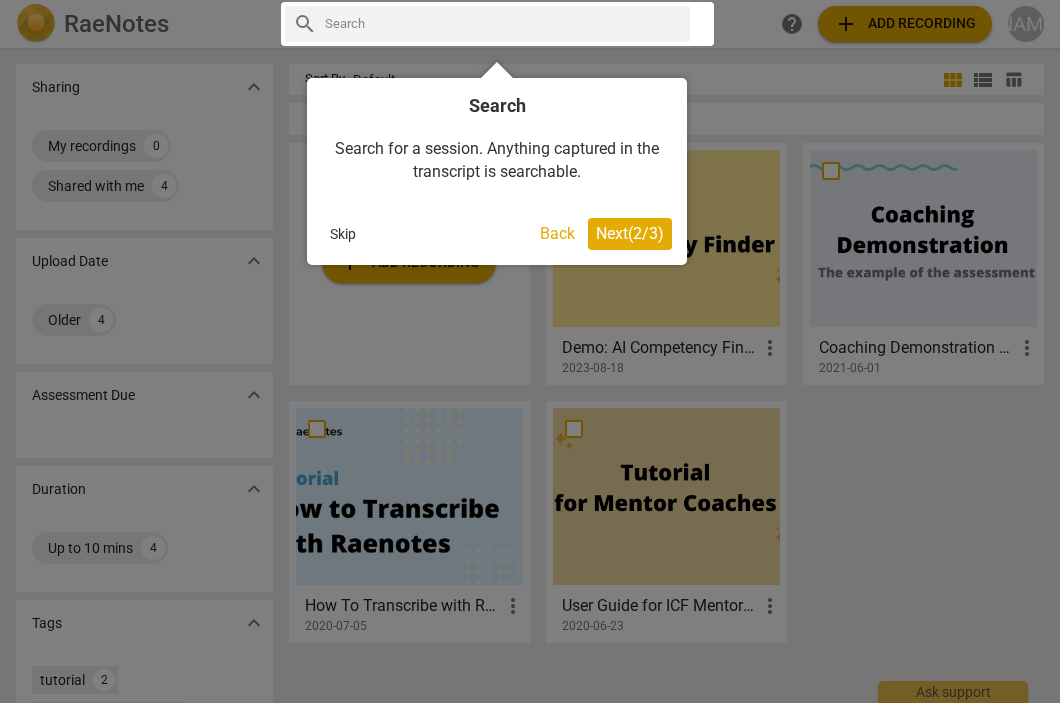 click on "Next  ( 2 / 3 )" at bounding box center [630, 233] 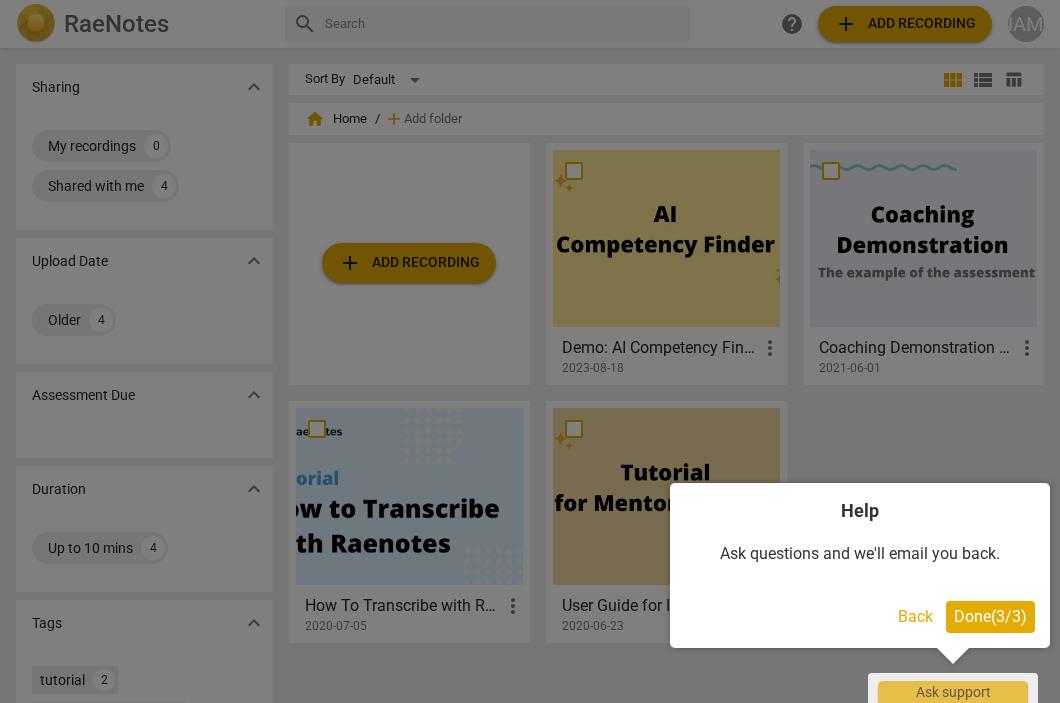 click on "Done  ( 3 / 3 )" at bounding box center [990, 616] 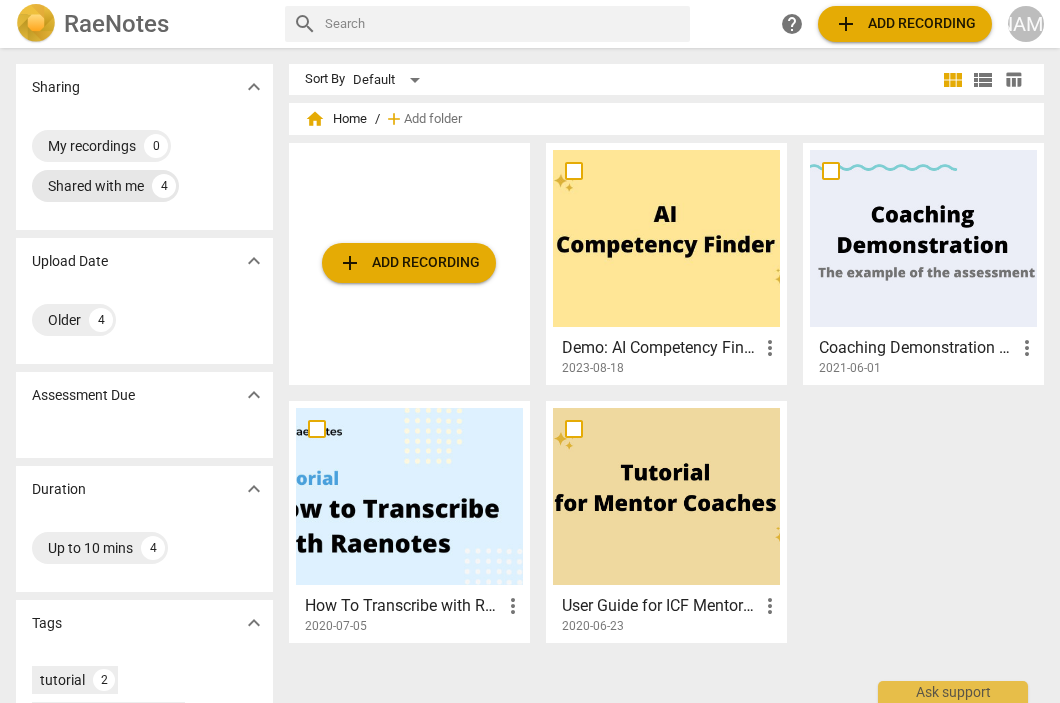 click on "4" at bounding box center [164, 186] 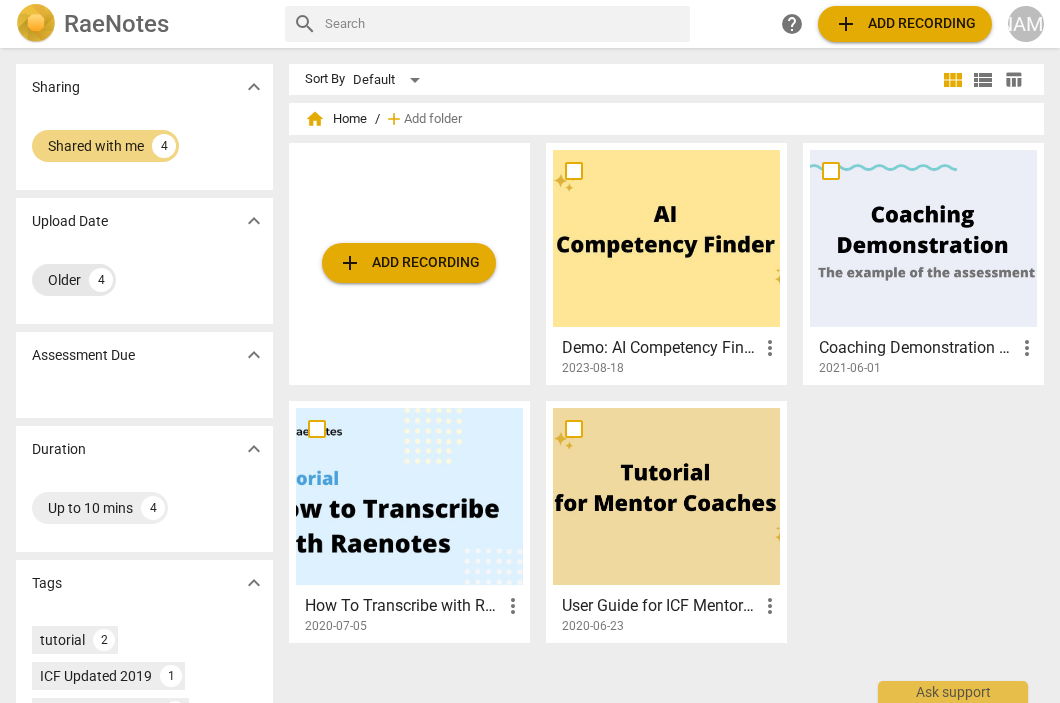 click on "Older" at bounding box center (64, 280) 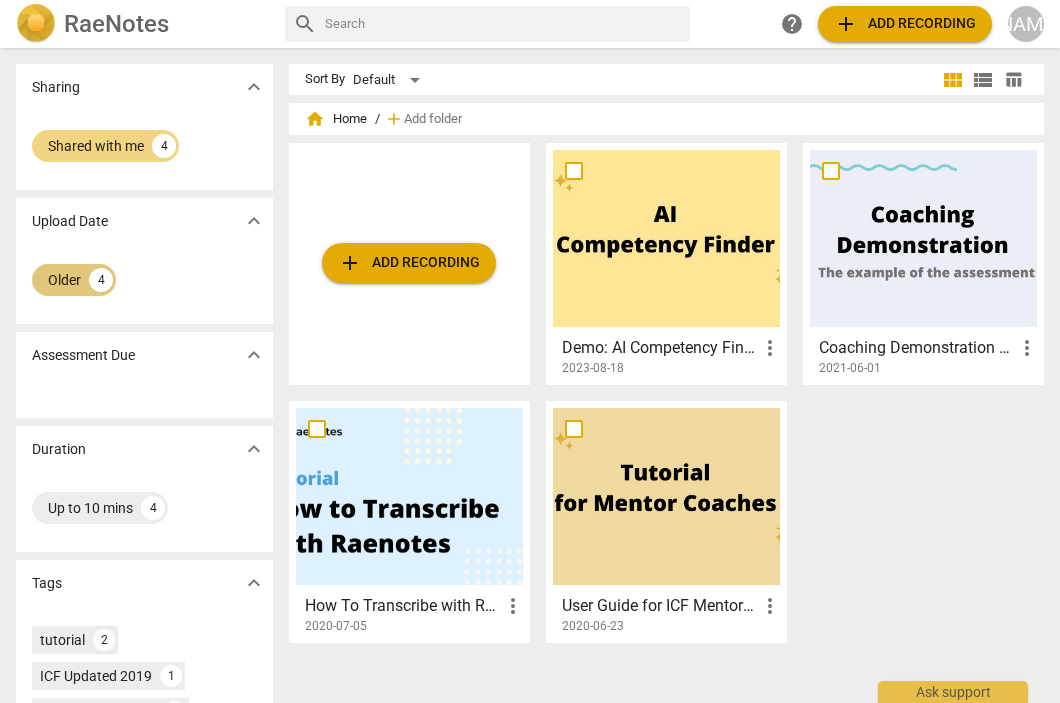 click on "4" at bounding box center (101, 280) 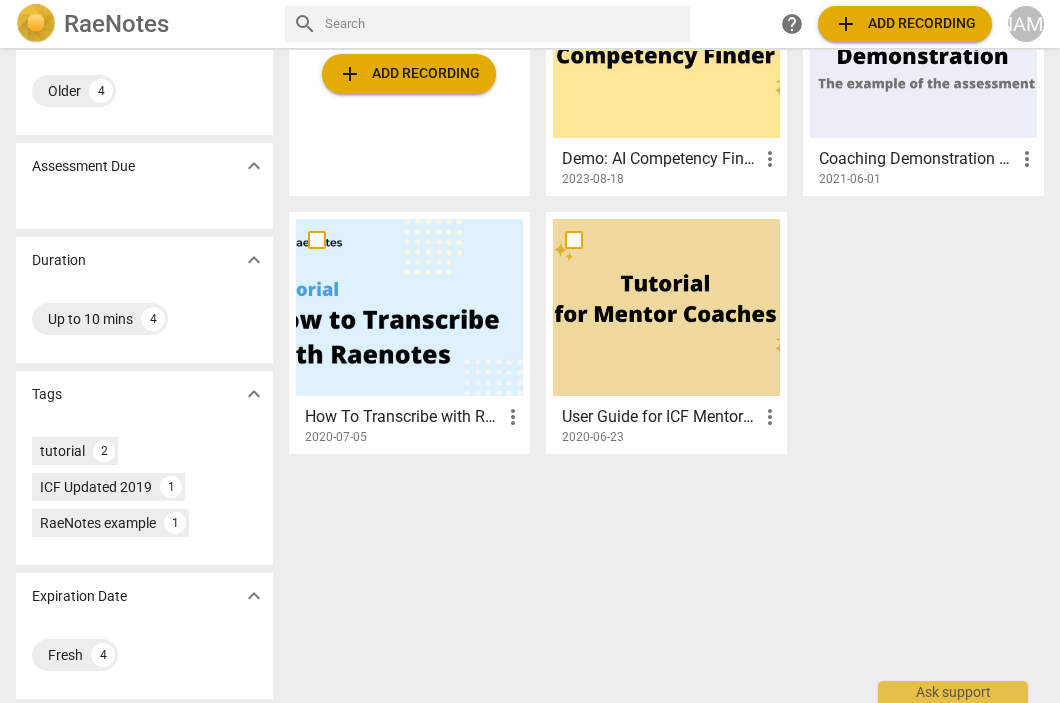 scroll, scrollTop: 193, scrollLeft: 0, axis: vertical 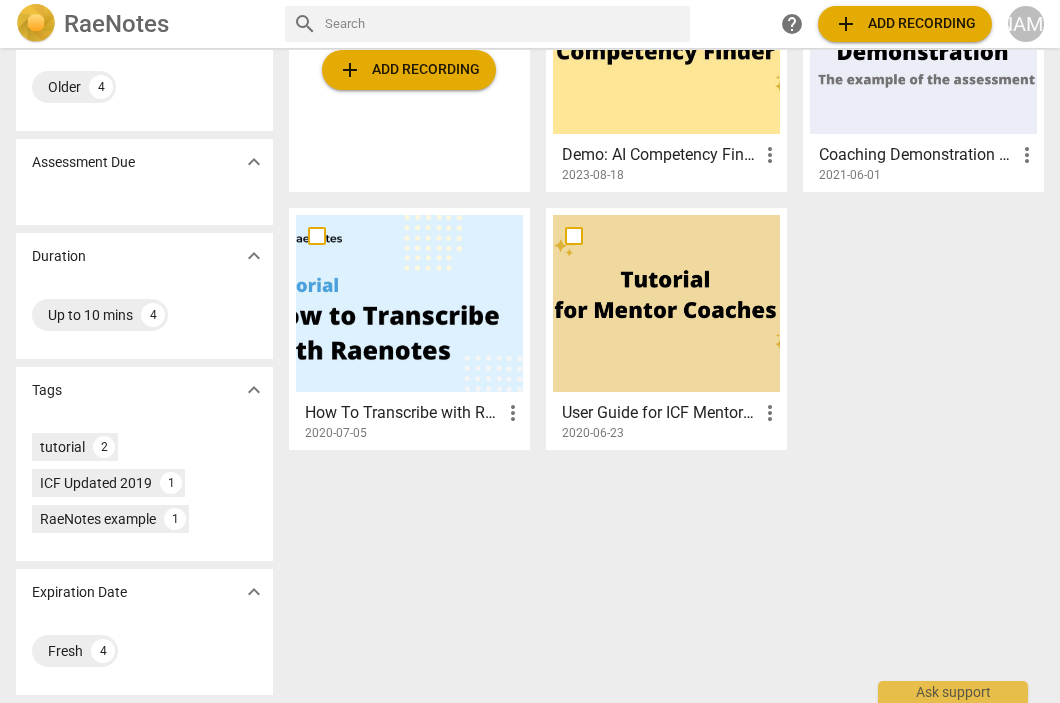 click on "RaeNotes" at bounding box center (116, 24) 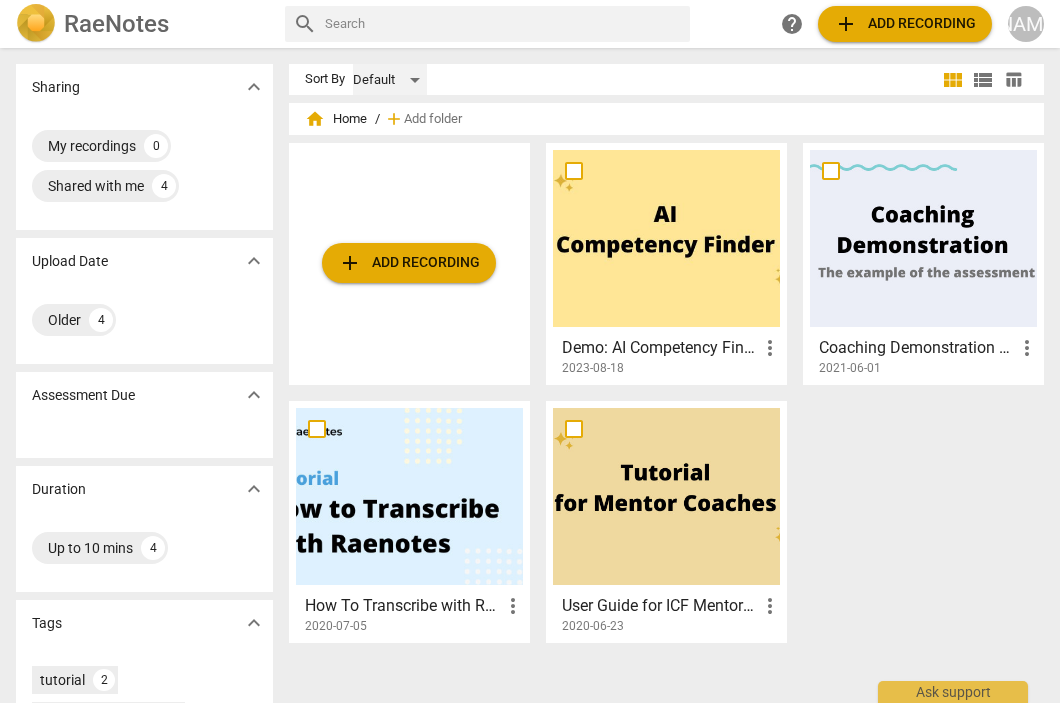 click on "Default" at bounding box center (390, 80) 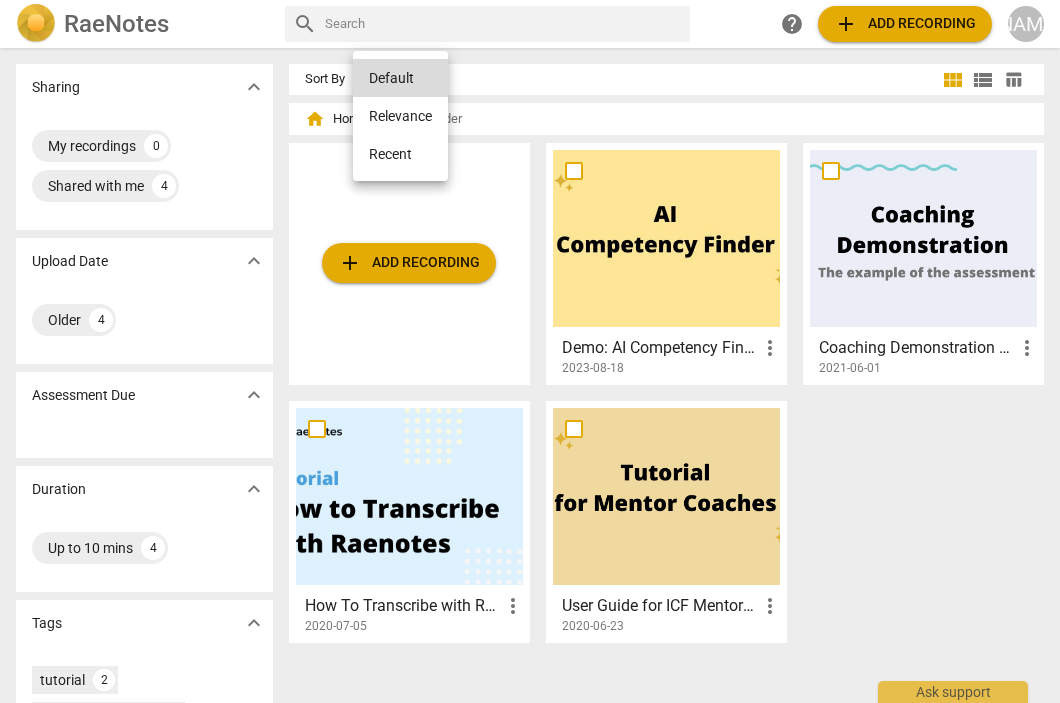 click on "Recent" at bounding box center (400, 154) 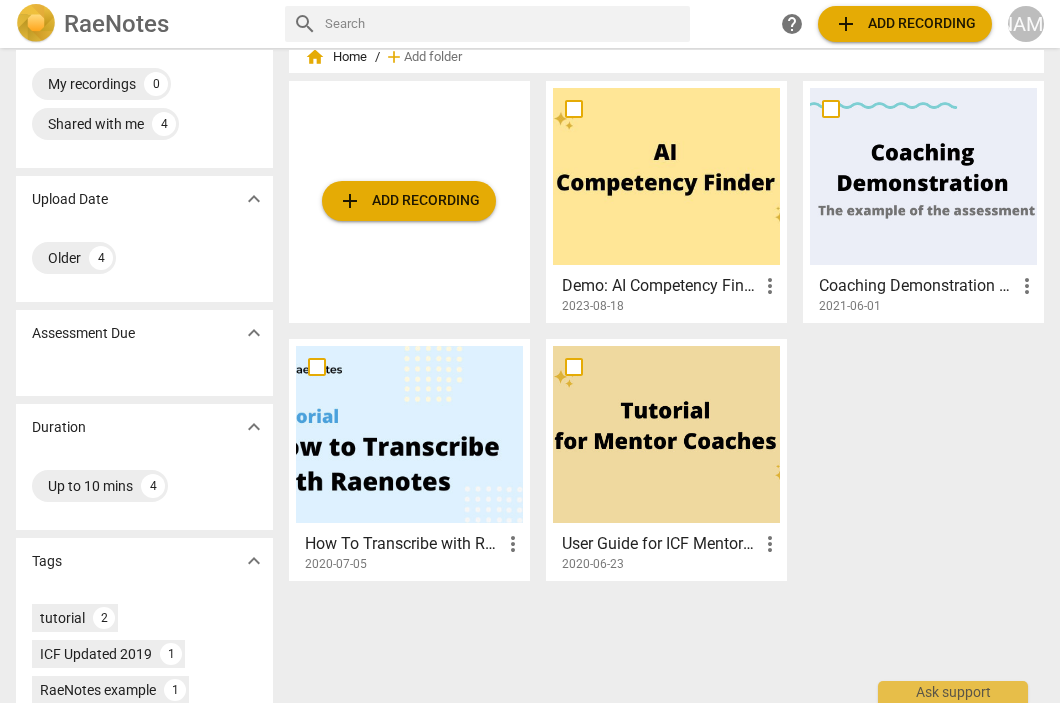 scroll, scrollTop: 0, scrollLeft: 0, axis: both 